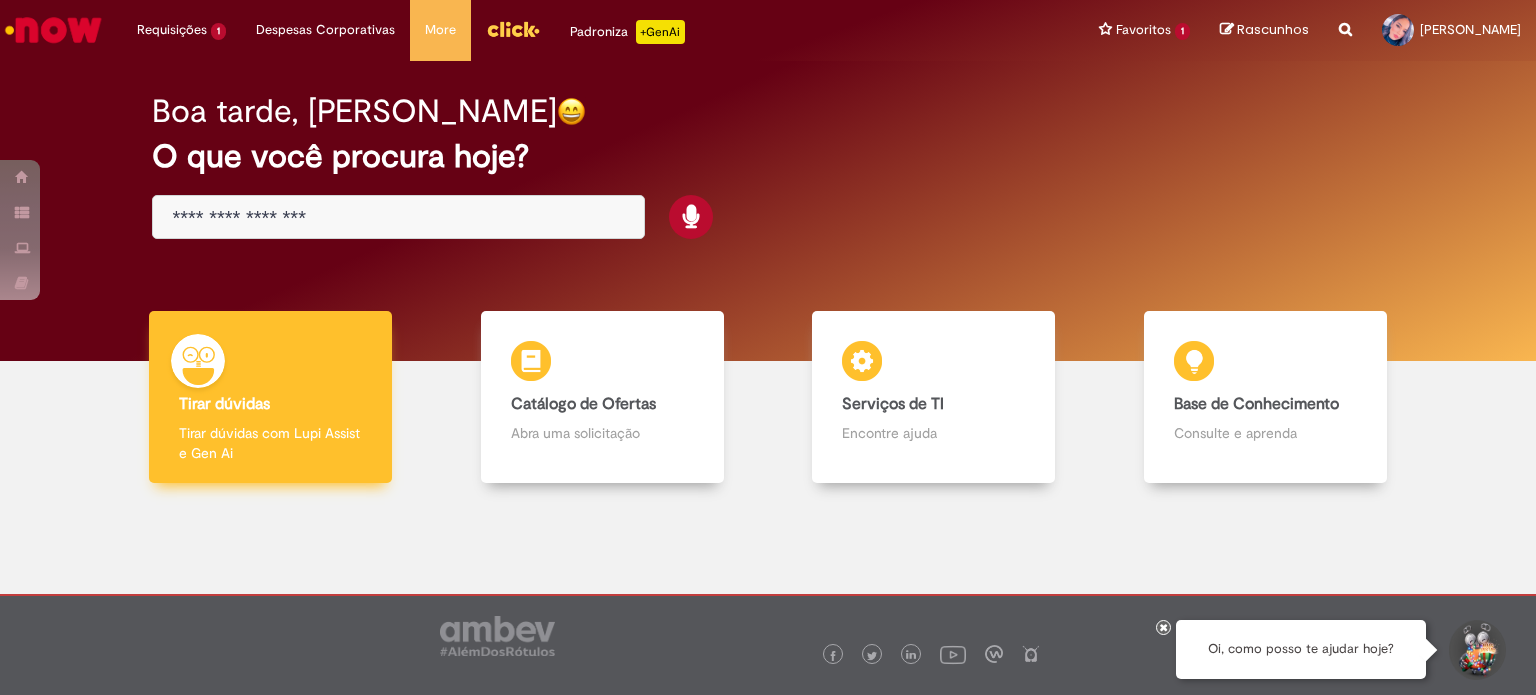 scroll, scrollTop: 0, scrollLeft: 0, axis: both 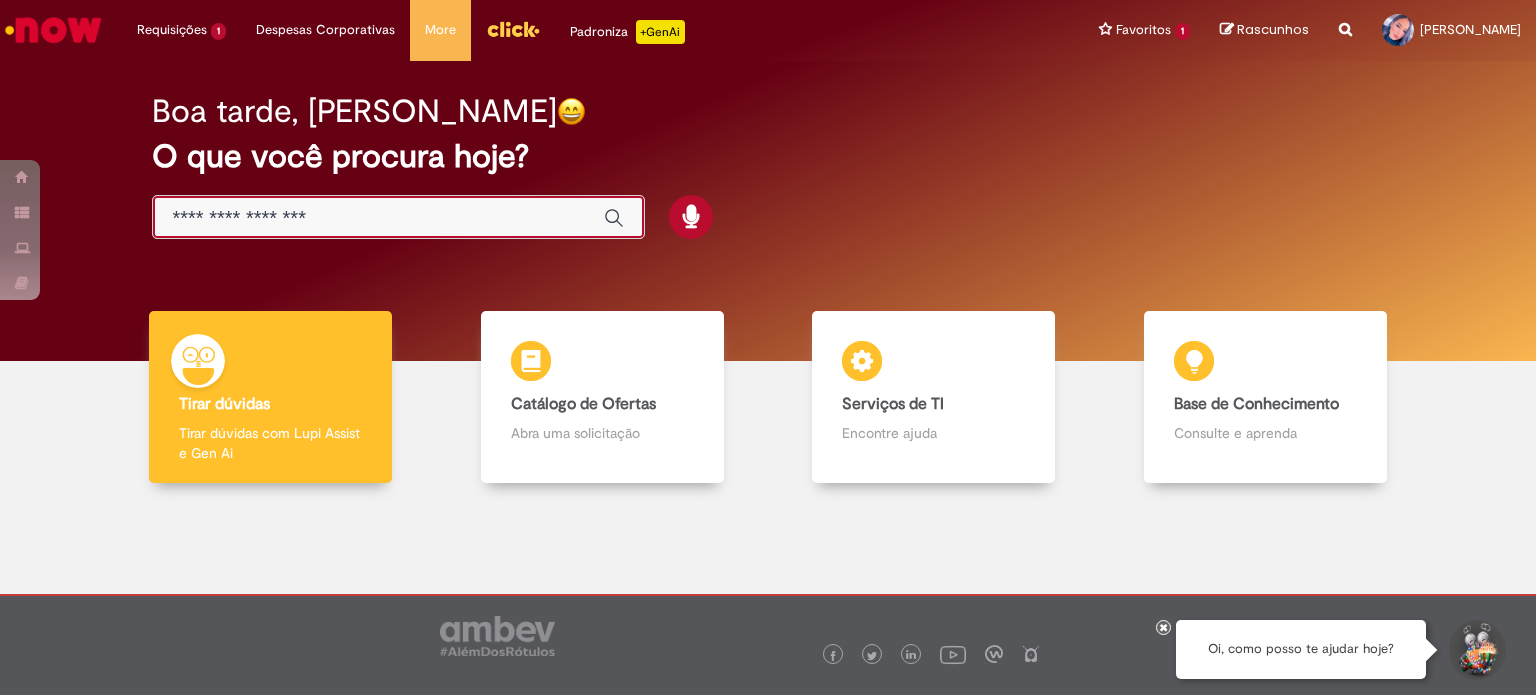 click at bounding box center [378, 218] 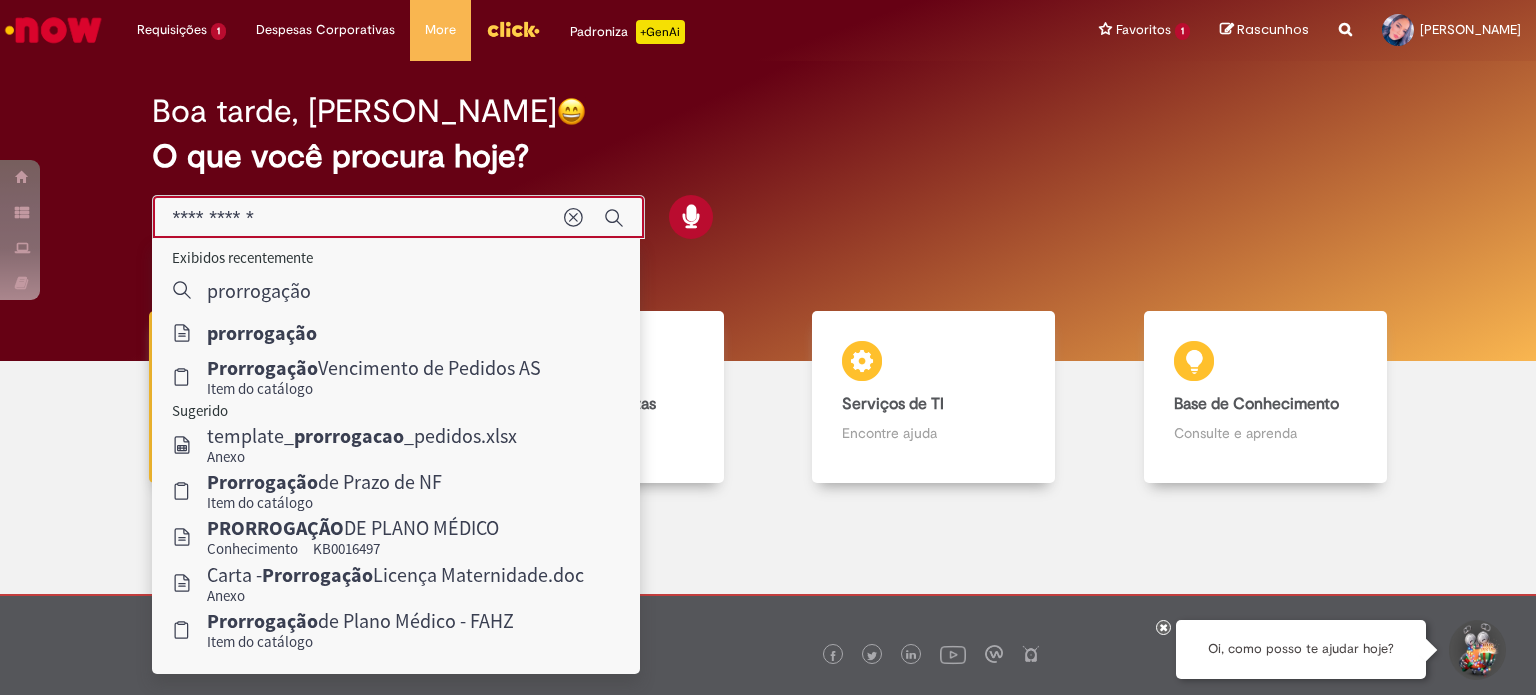 type on "**********" 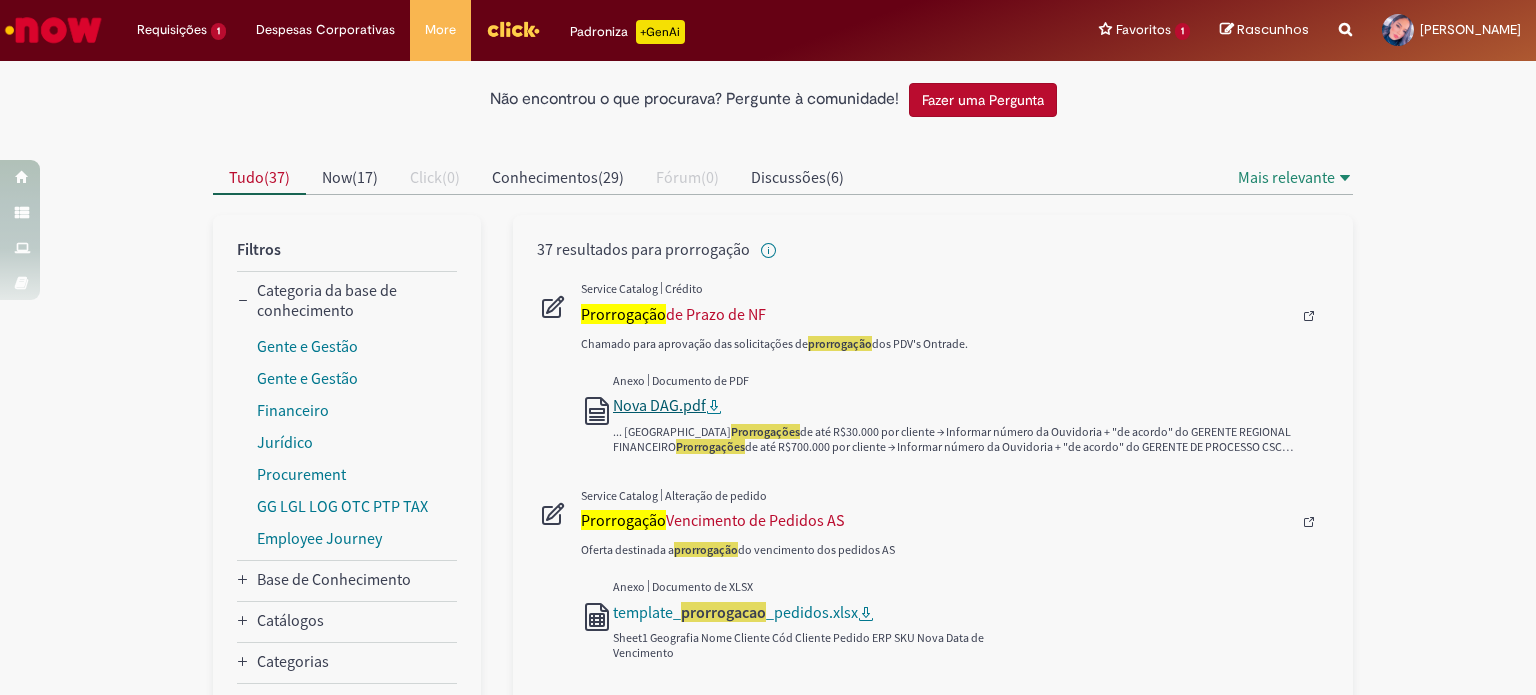 scroll, scrollTop: 200, scrollLeft: 0, axis: vertical 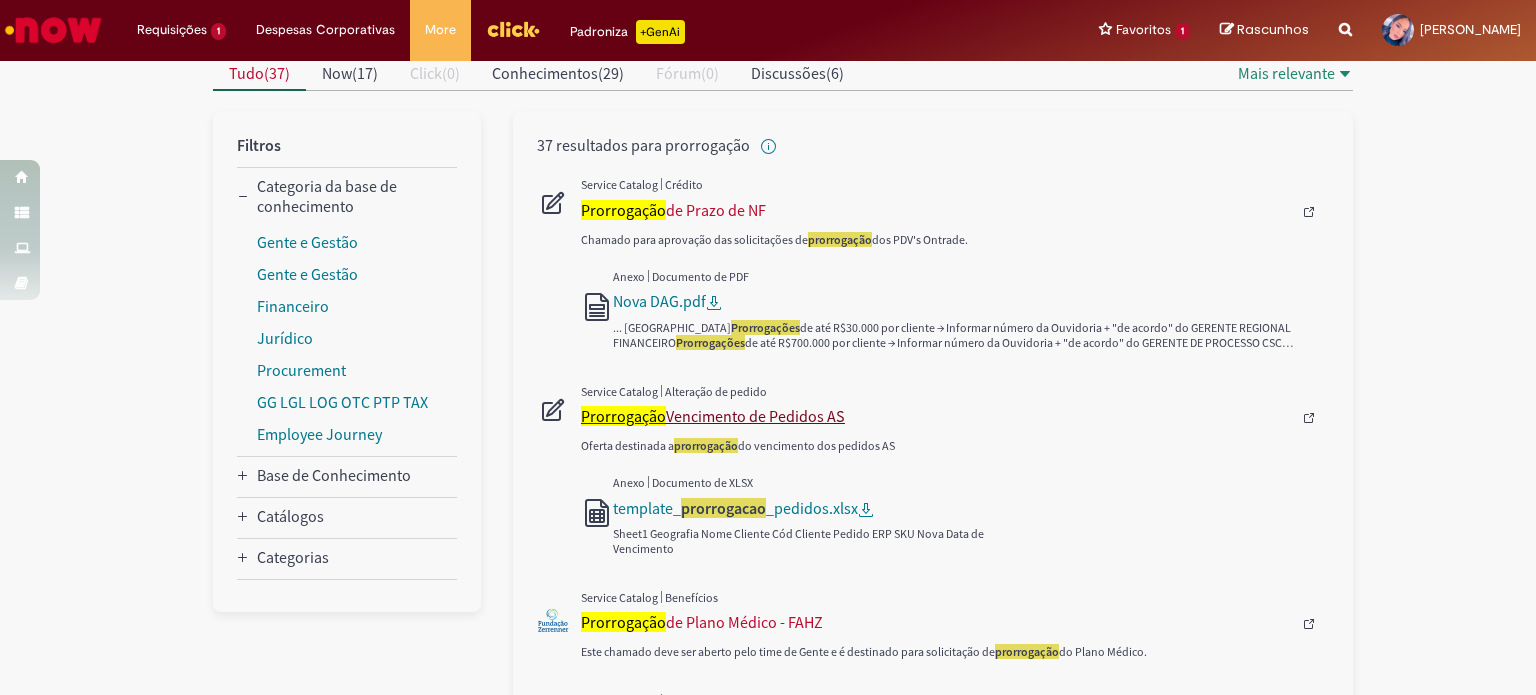 click on "Prorrogação" at bounding box center [623, 416] 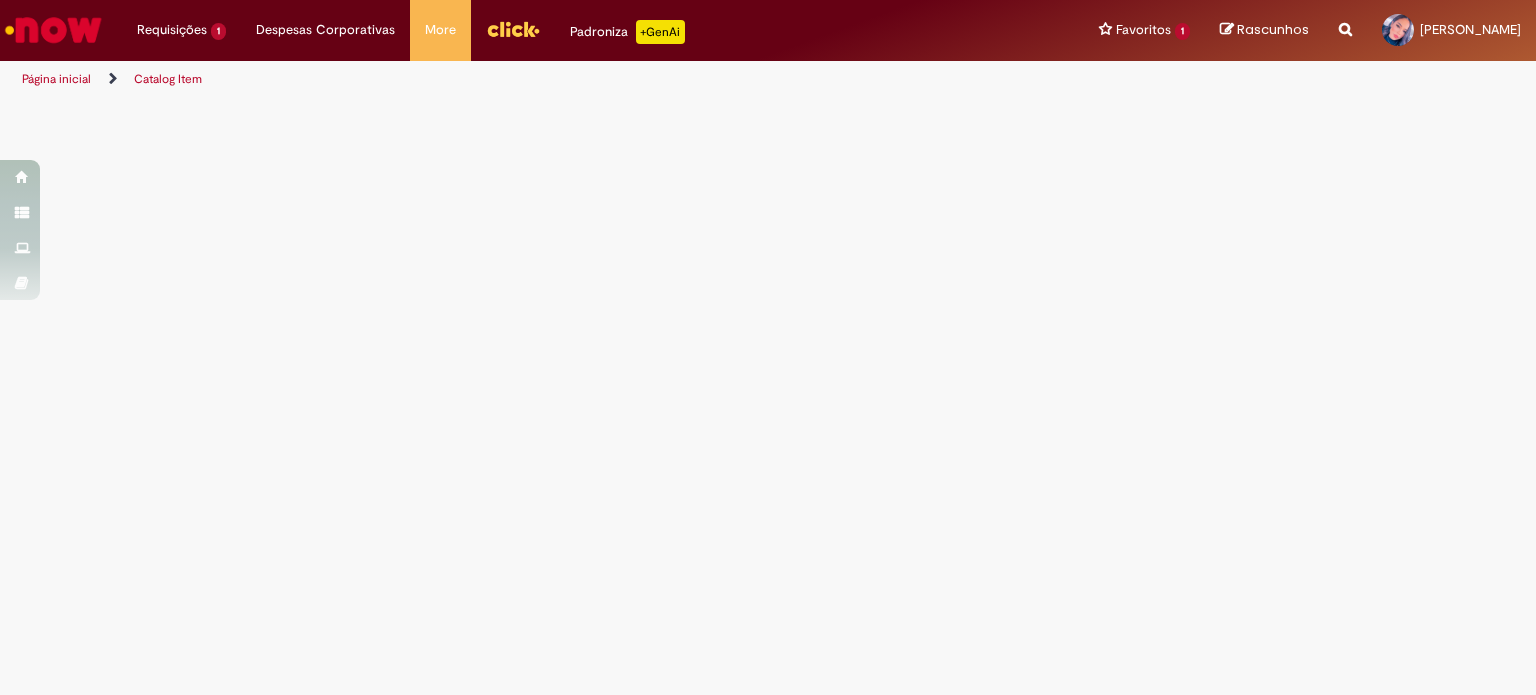 scroll, scrollTop: 0, scrollLeft: 0, axis: both 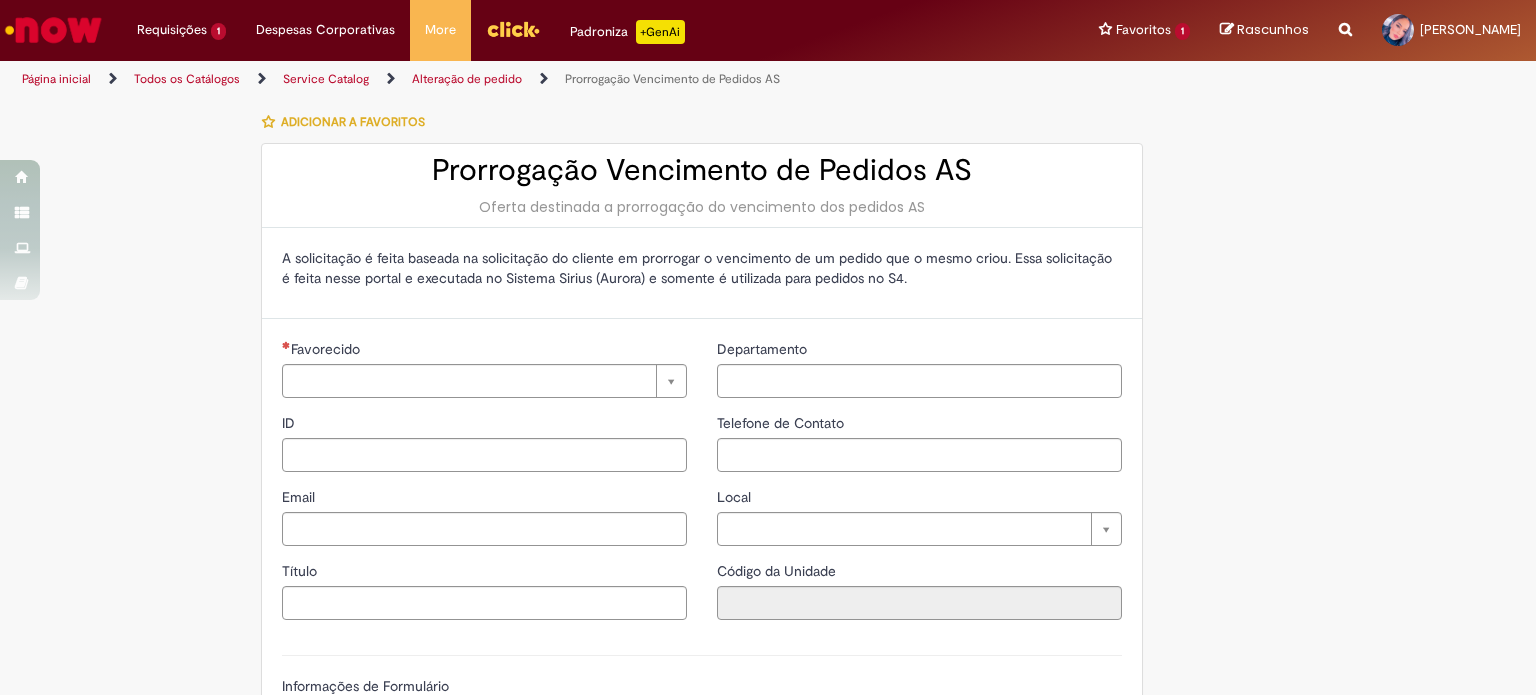 type on "********" 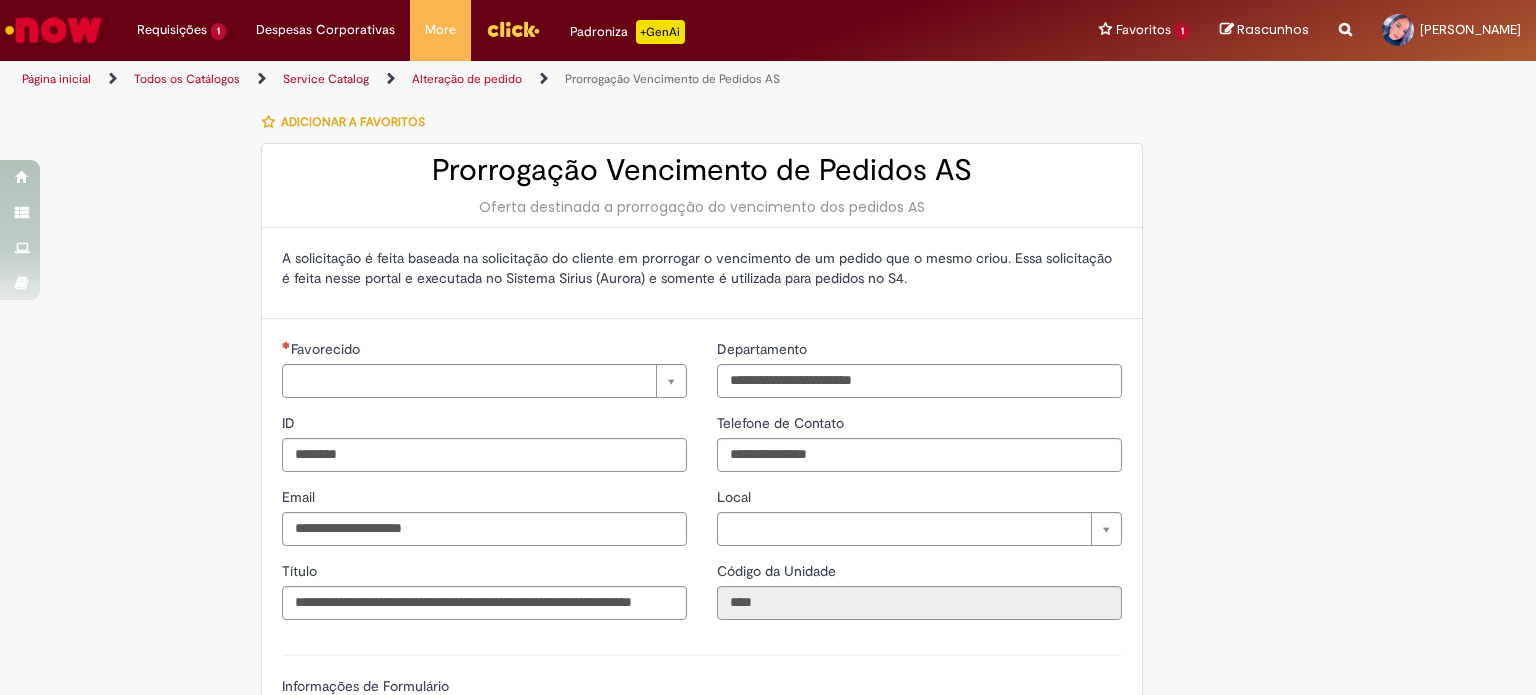 type on "**********" 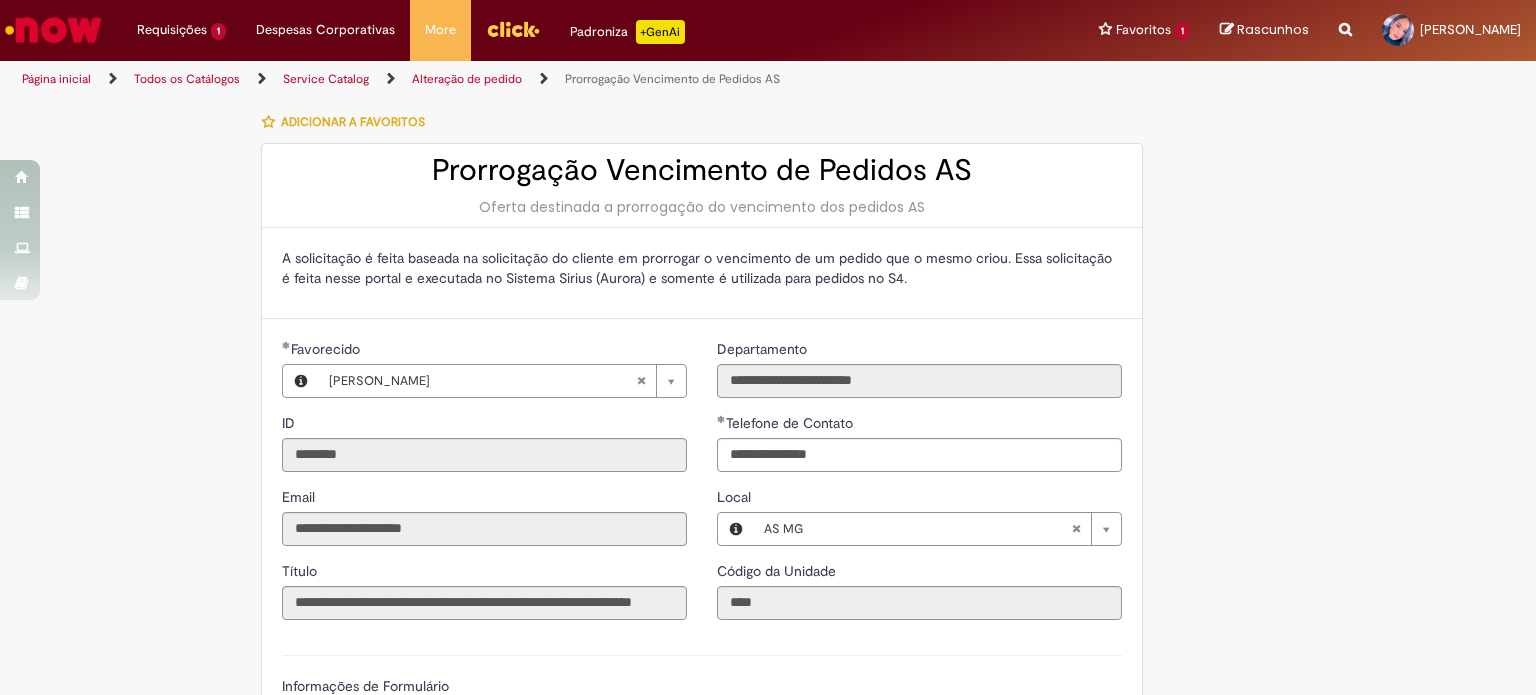 type on "**********" 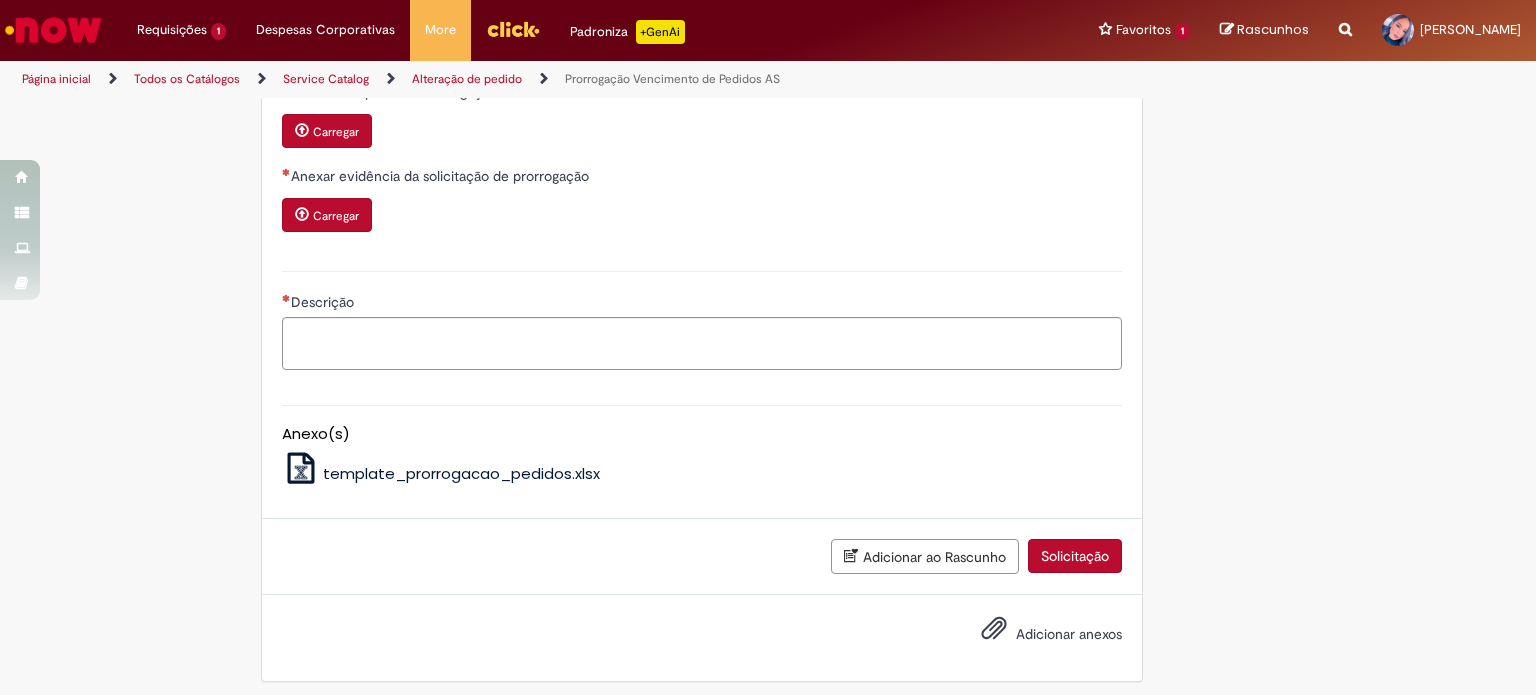 scroll, scrollTop: 733, scrollLeft: 0, axis: vertical 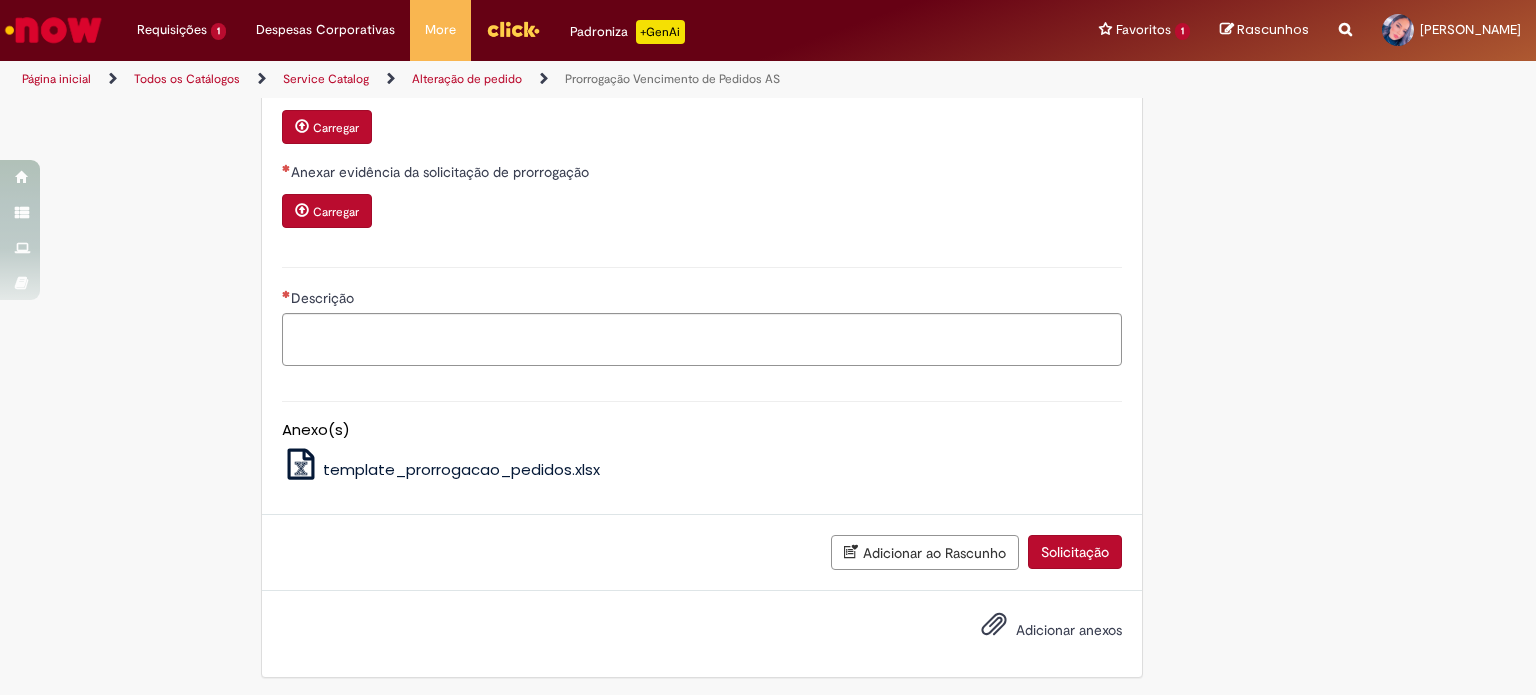 click on "Carregar" at bounding box center [327, 127] 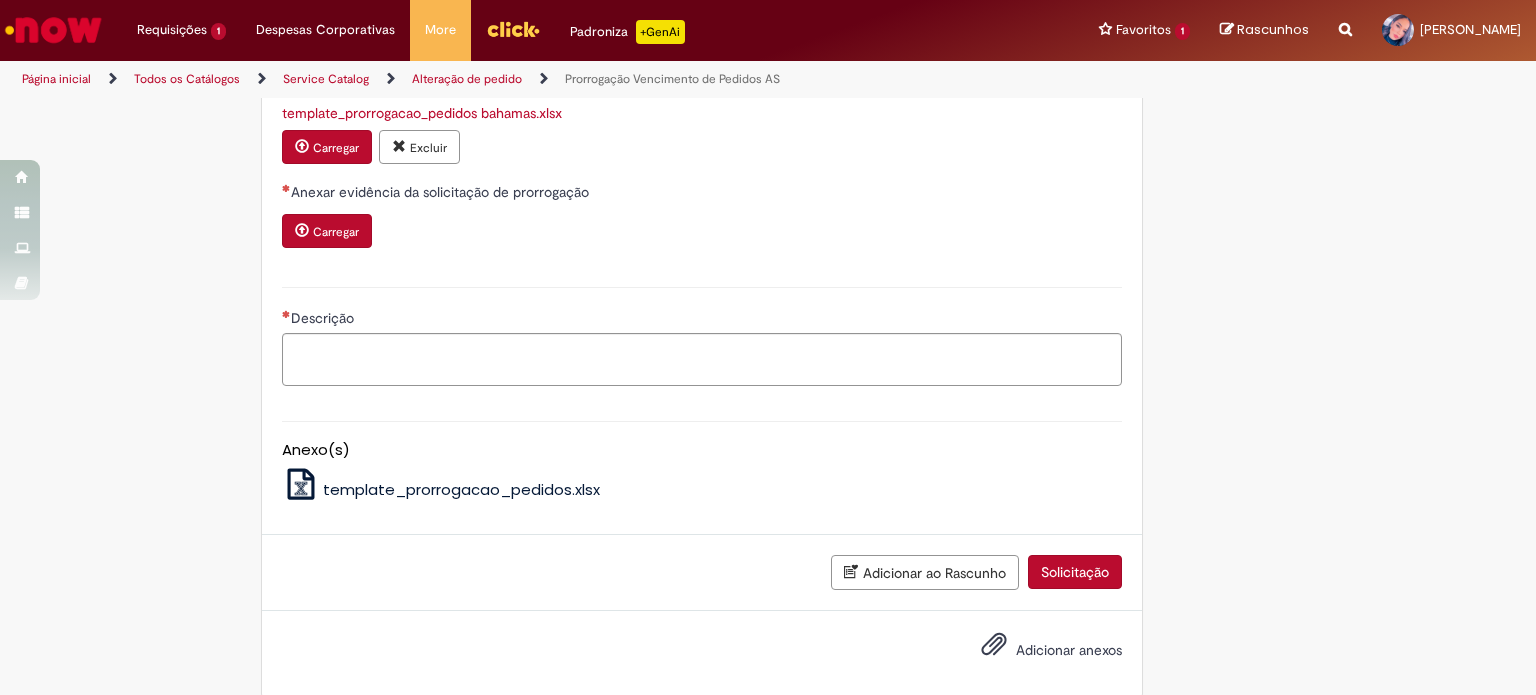 click on "Carregar" at bounding box center [336, 232] 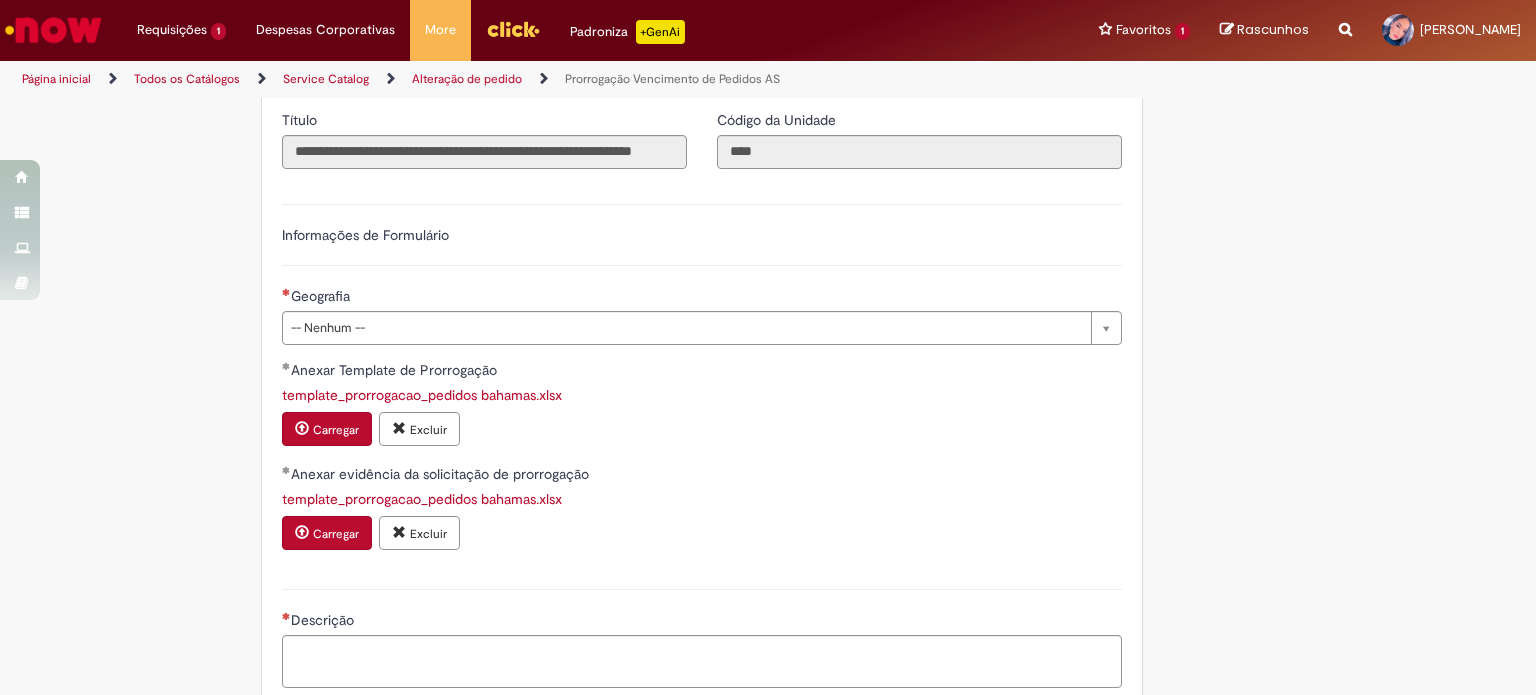 scroll, scrollTop: 433, scrollLeft: 0, axis: vertical 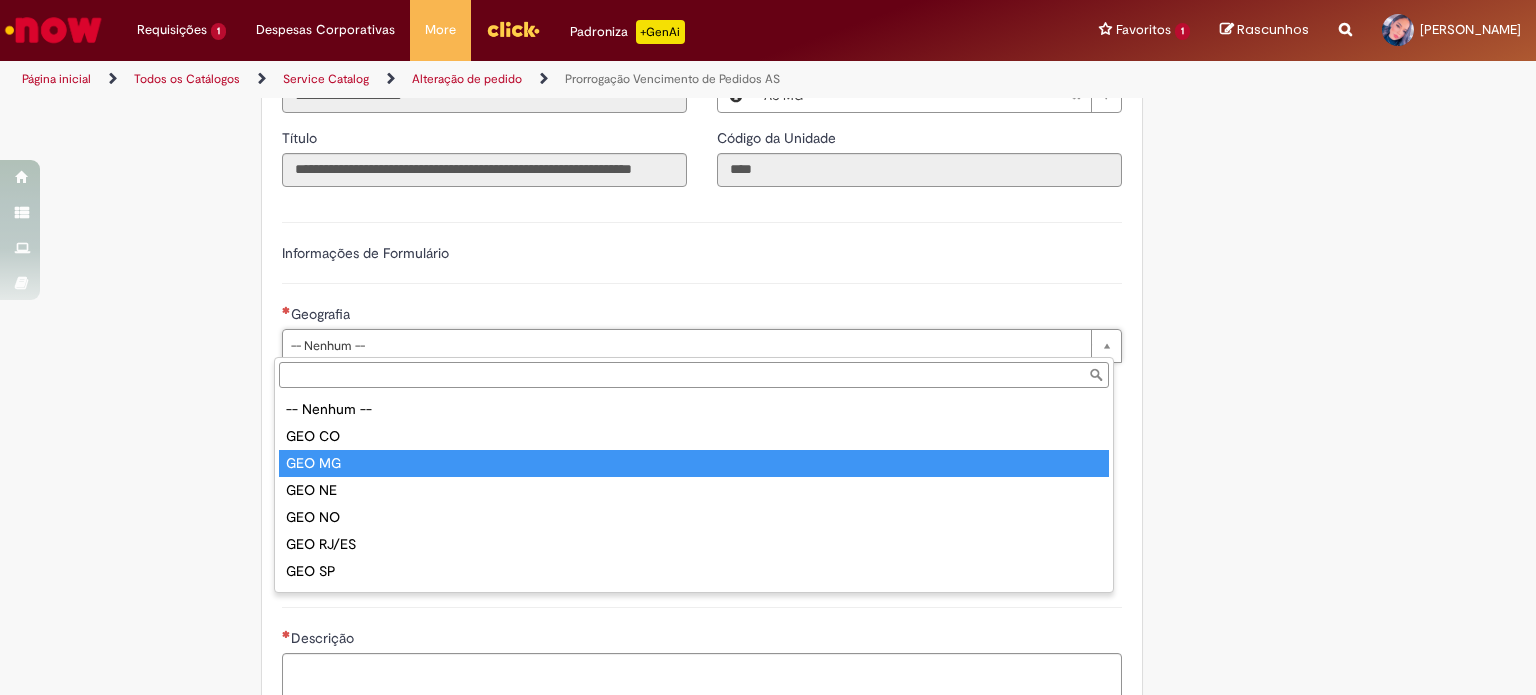 type on "******" 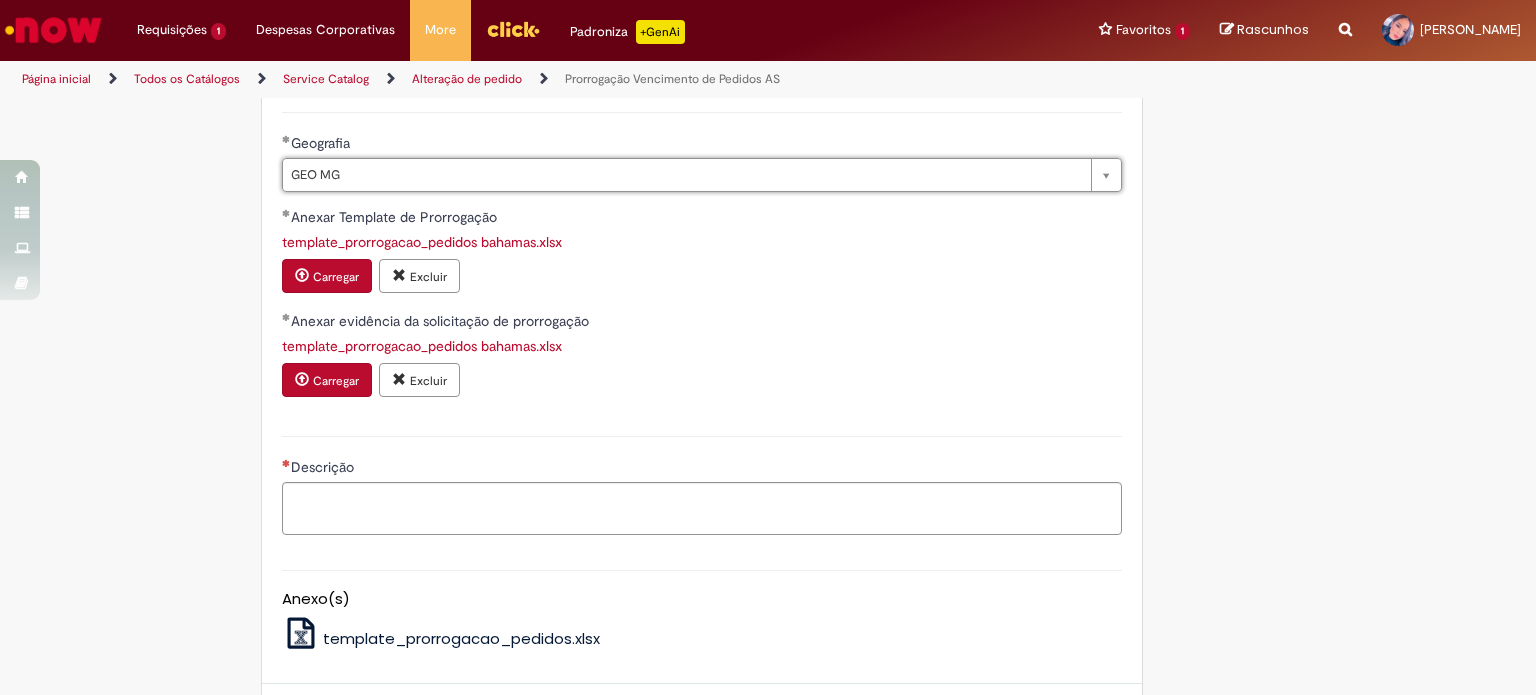 scroll, scrollTop: 633, scrollLeft: 0, axis: vertical 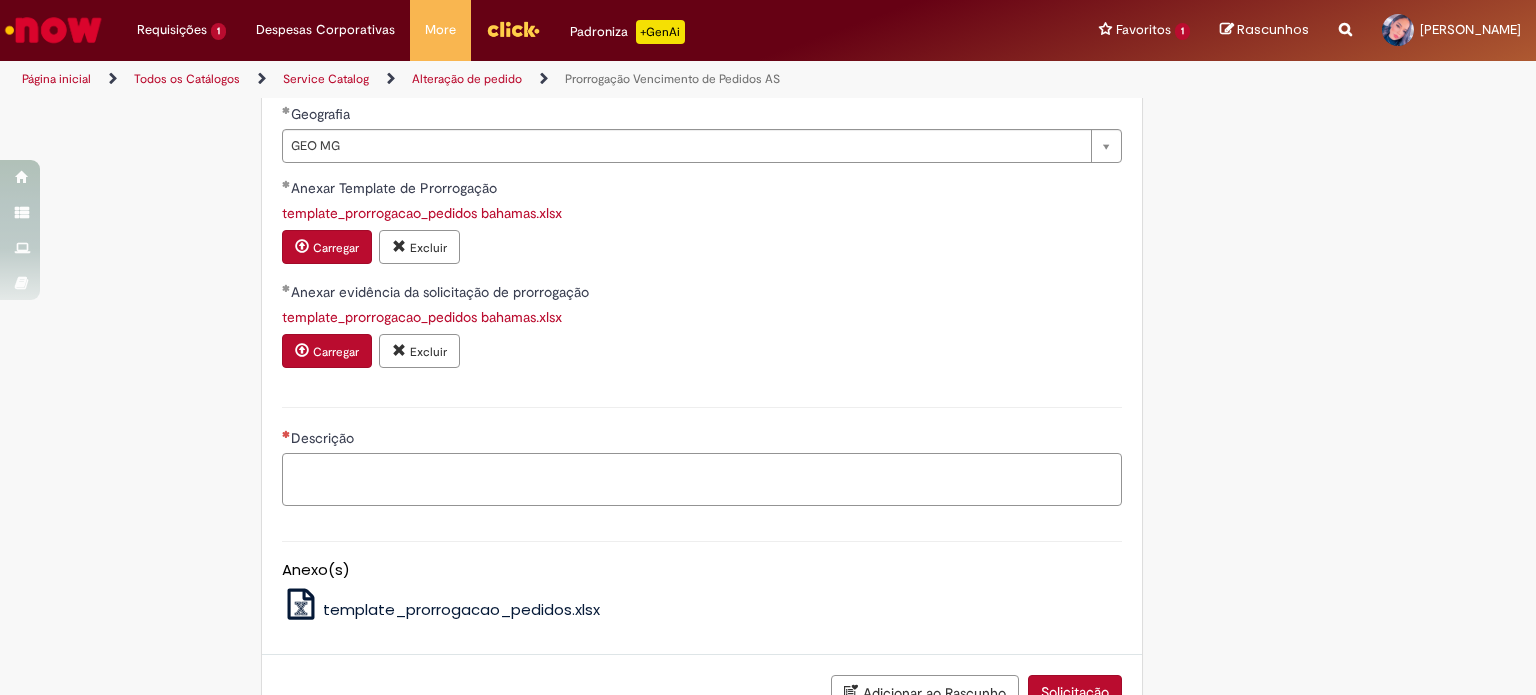 click on "Descrição" at bounding box center [702, 480] 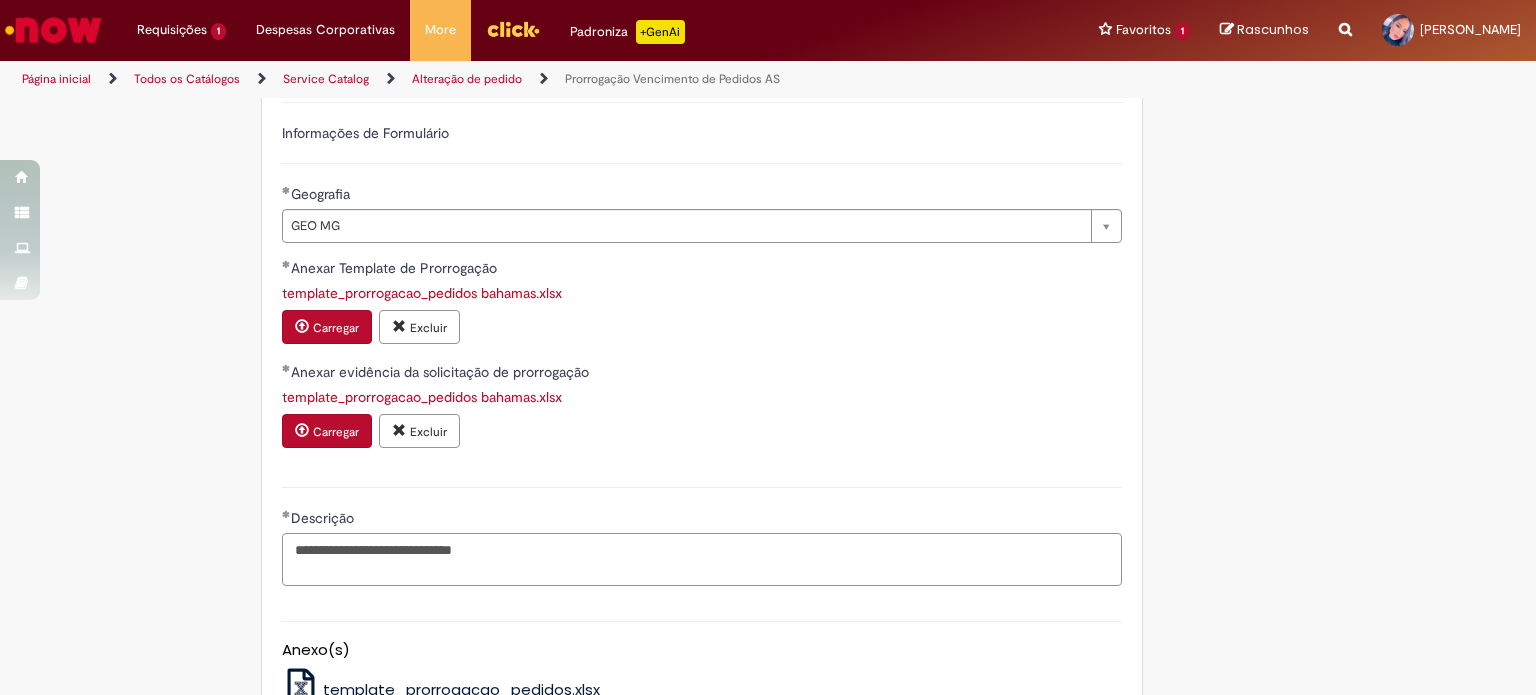 scroll, scrollTop: 733, scrollLeft: 0, axis: vertical 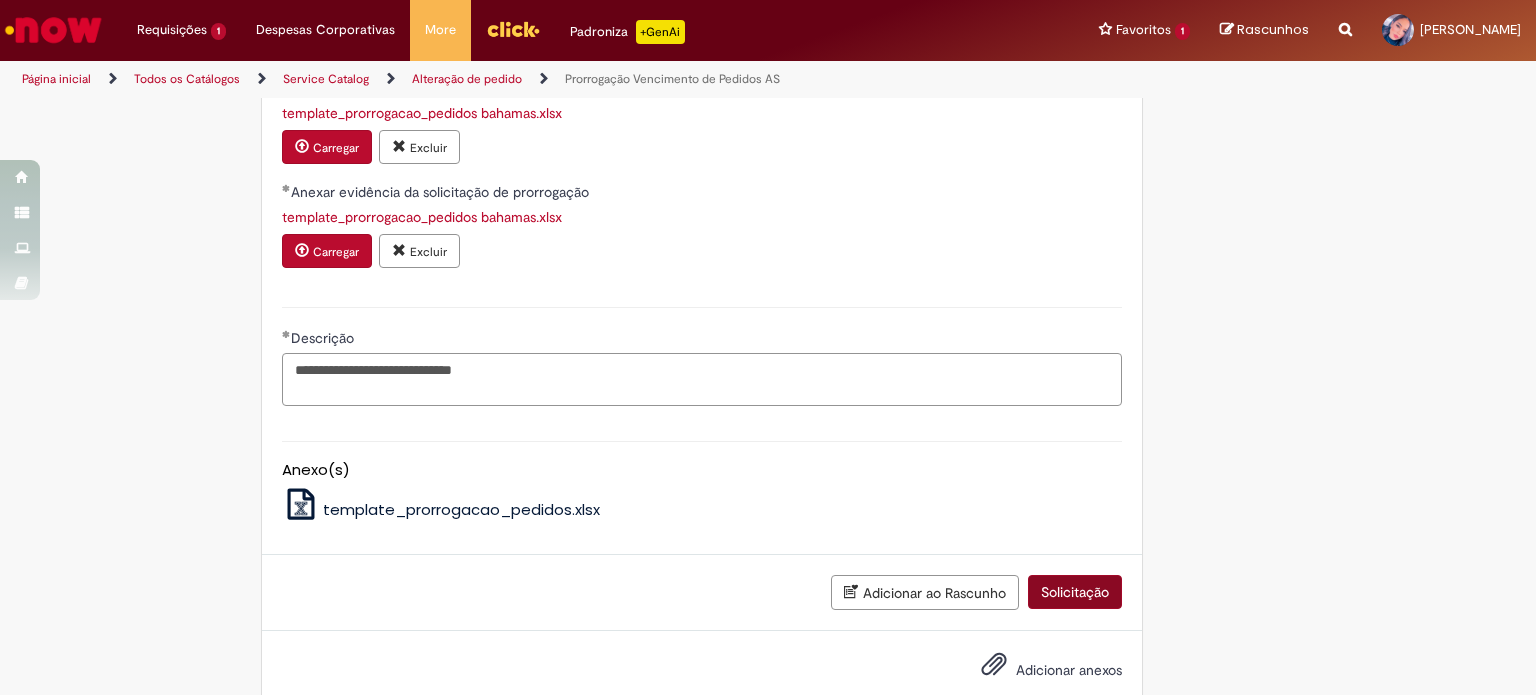 type on "**********" 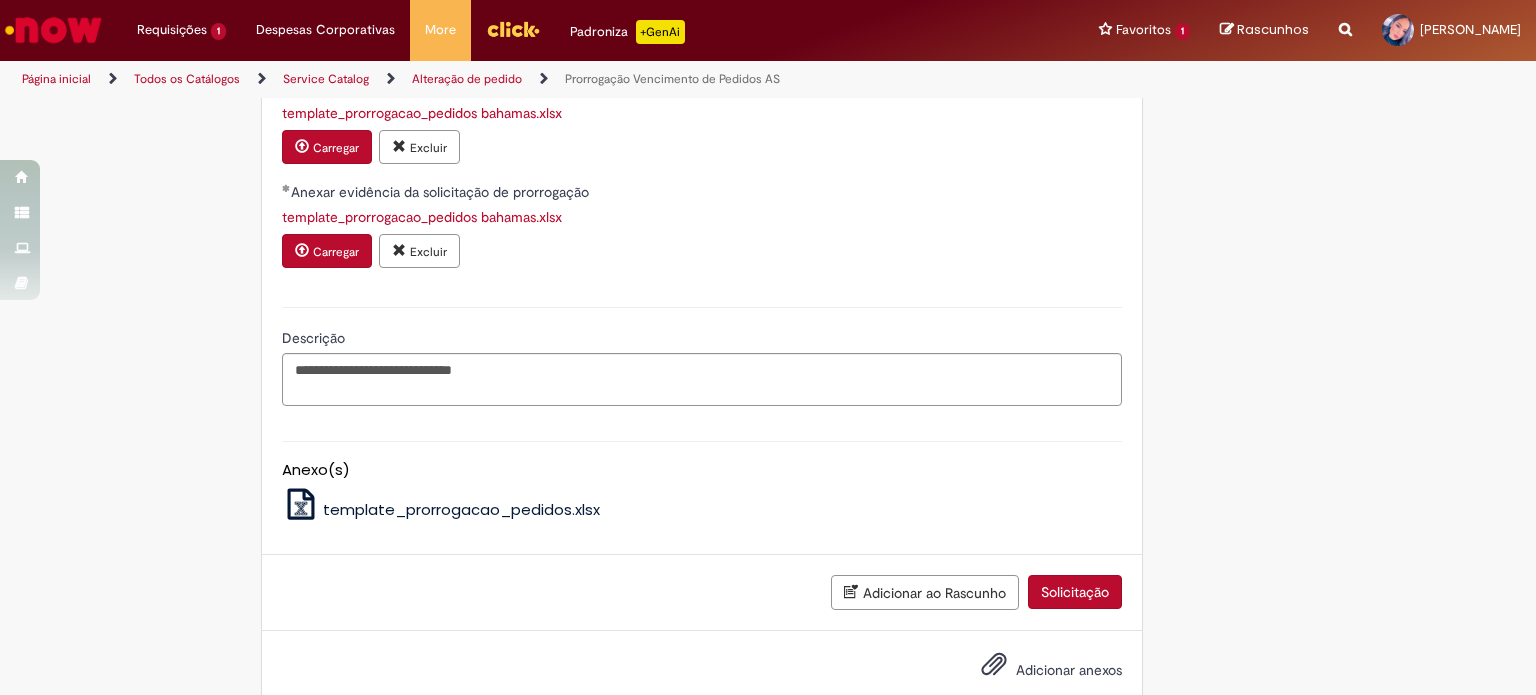 click on "Solicitação" at bounding box center (1075, 592) 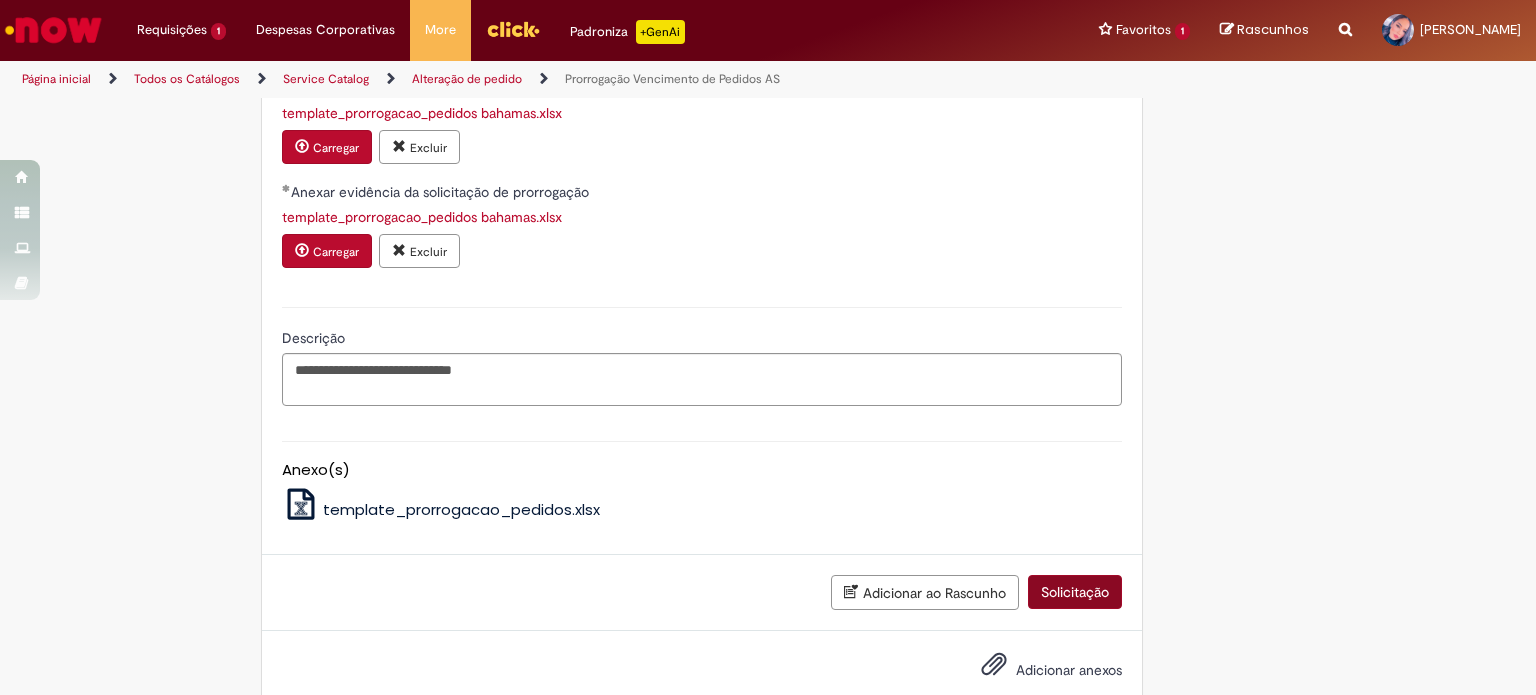 scroll, scrollTop: 728, scrollLeft: 0, axis: vertical 